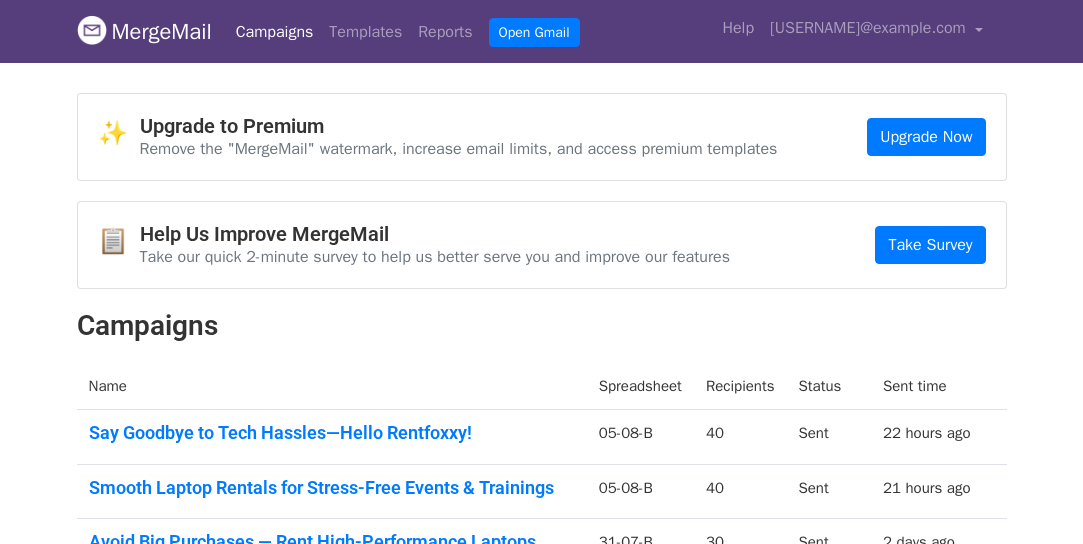 scroll, scrollTop: 162, scrollLeft: 0, axis: vertical 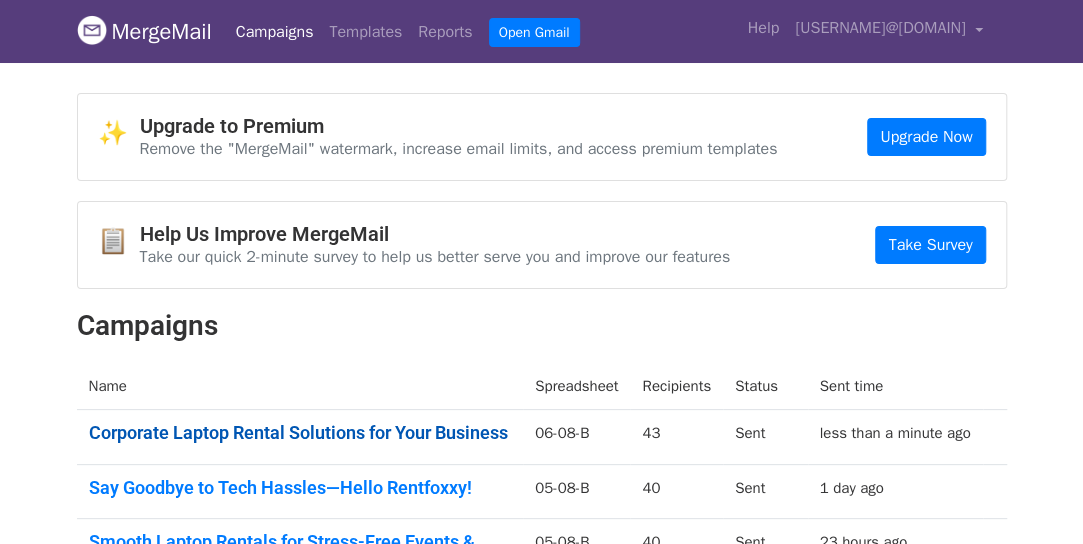 click on "Corporate Laptop Rental Solutions for Your Business" at bounding box center (300, 433) 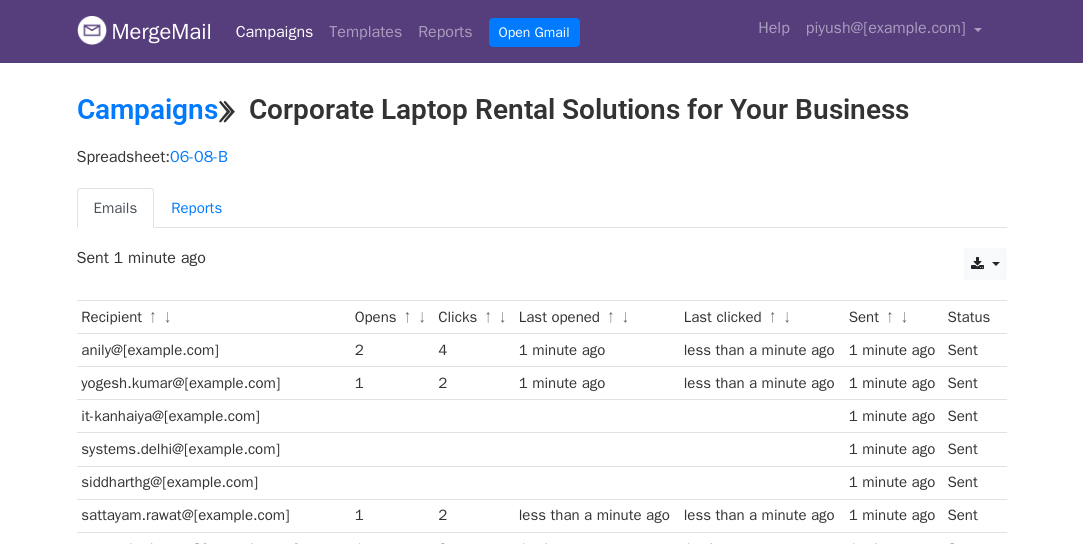 scroll, scrollTop: 0, scrollLeft: 0, axis: both 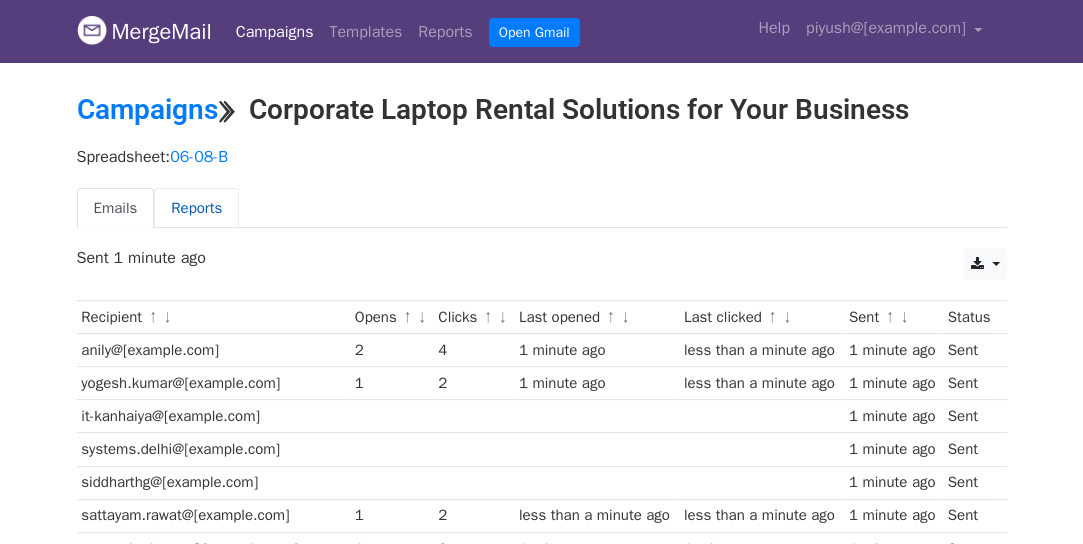 click on "Reports" at bounding box center (196, 208) 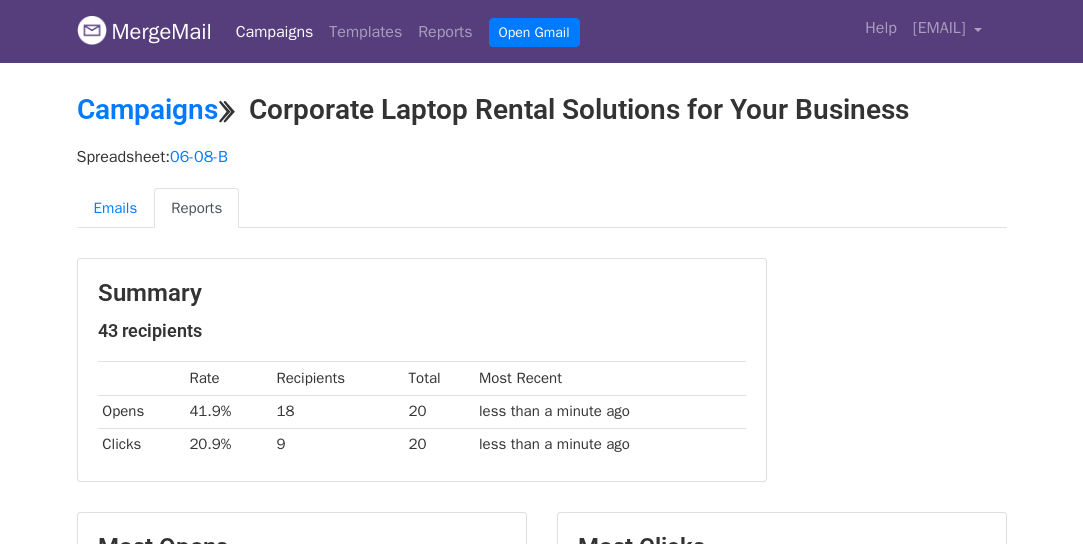 scroll, scrollTop: 0, scrollLeft: 0, axis: both 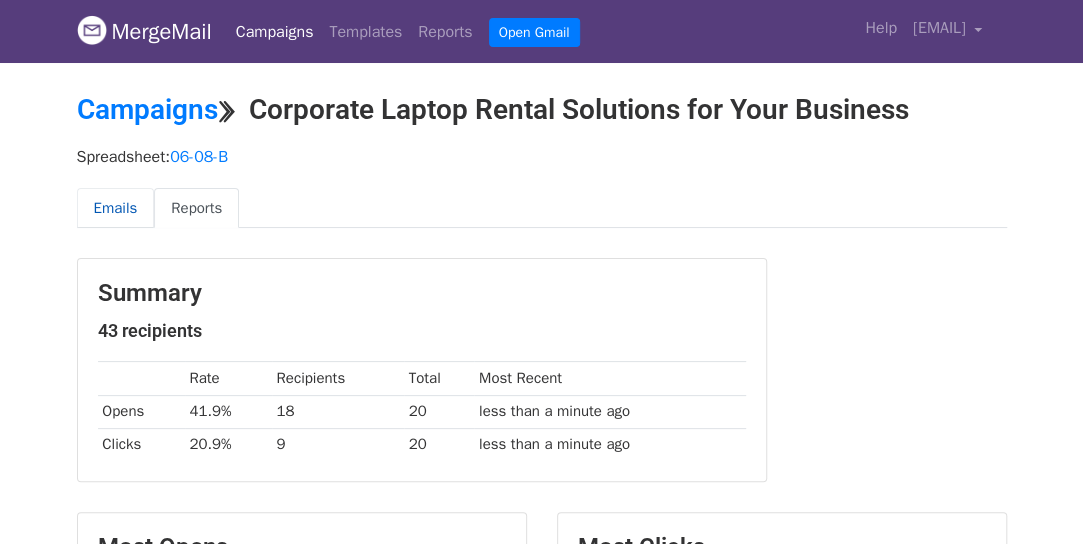 click on "Emails" at bounding box center (116, 208) 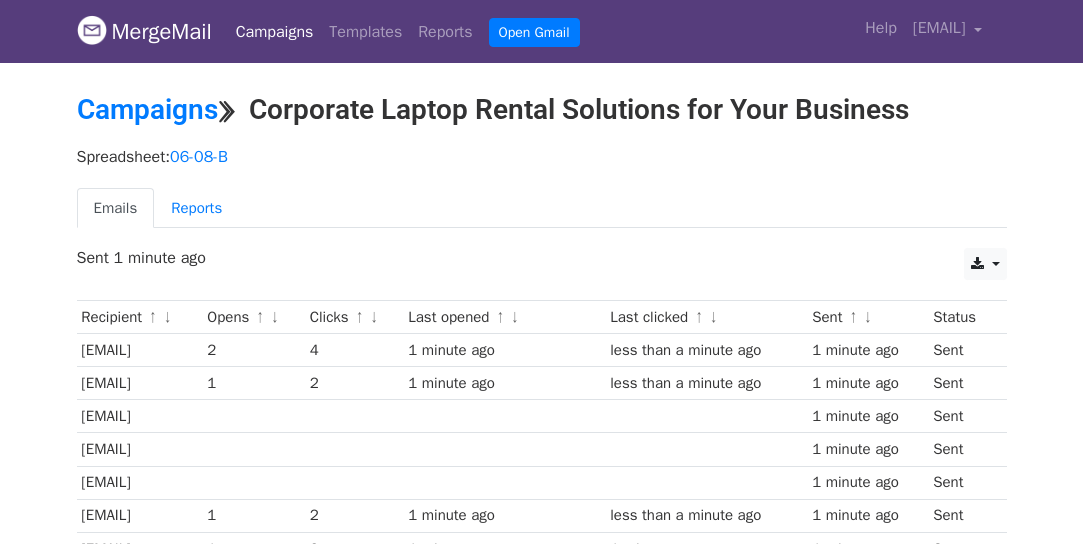 scroll, scrollTop: 0, scrollLeft: 0, axis: both 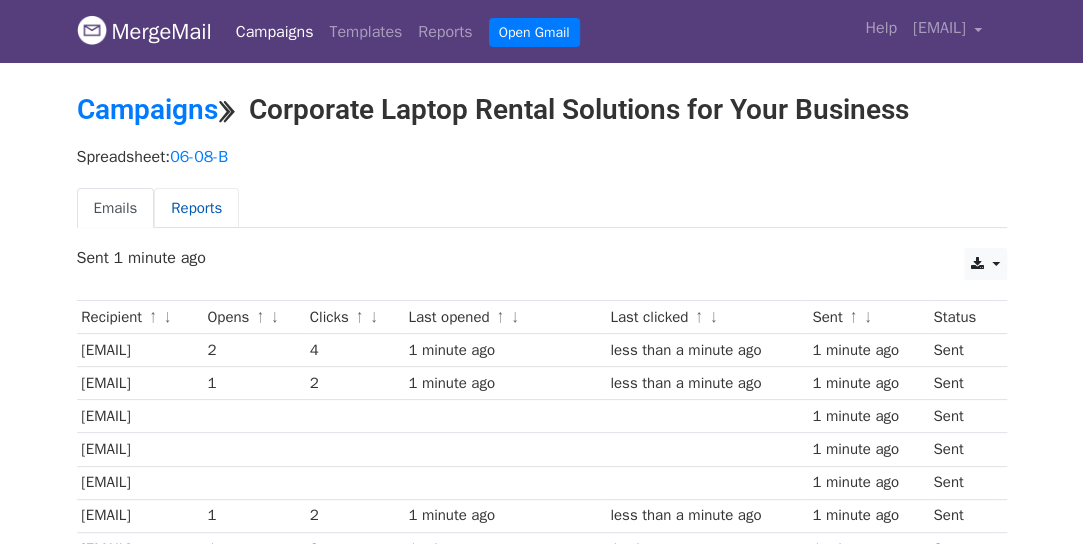 click on "Reports" at bounding box center (196, 208) 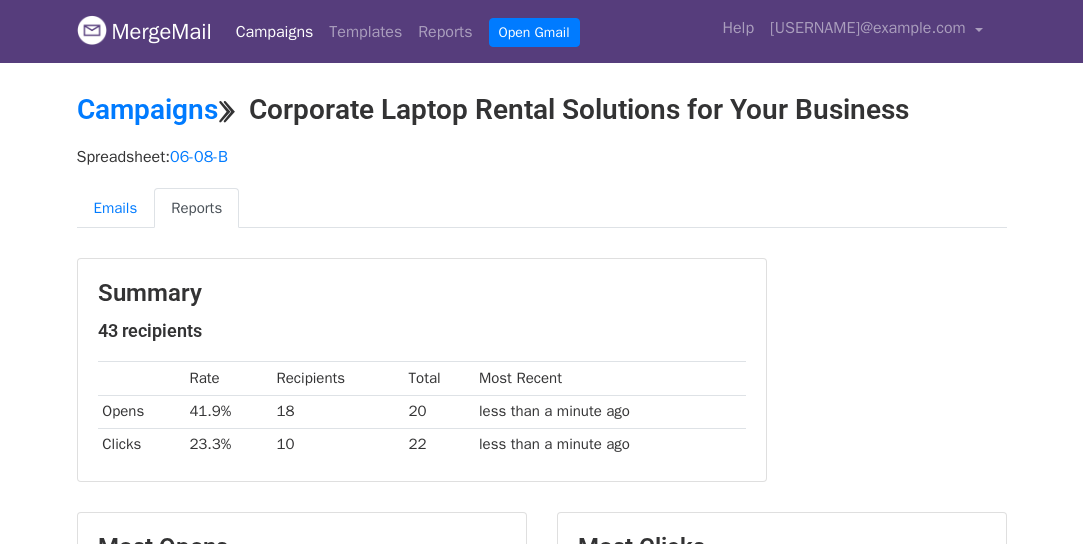 scroll, scrollTop: 0, scrollLeft: 0, axis: both 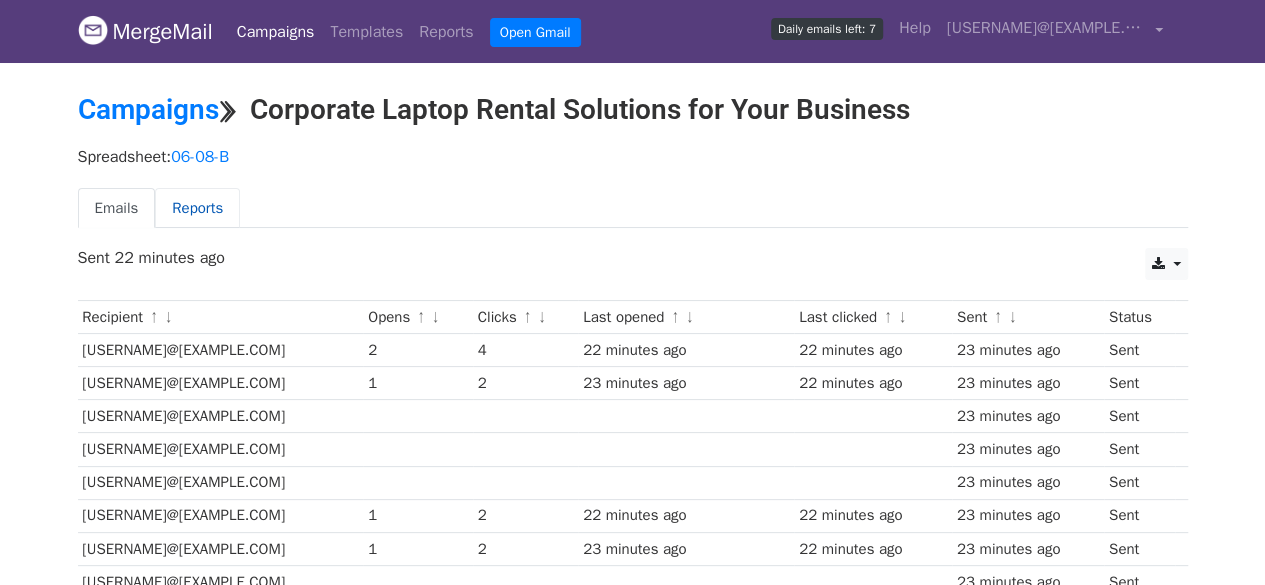 click on "Reports" at bounding box center (197, 208) 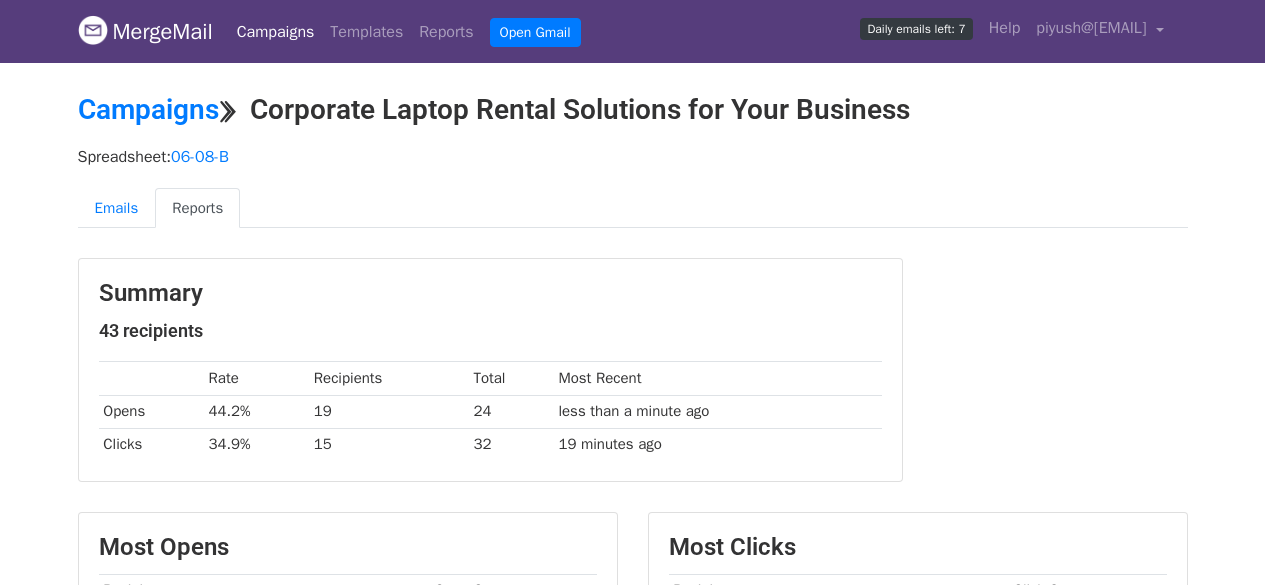 scroll, scrollTop: 200, scrollLeft: 0, axis: vertical 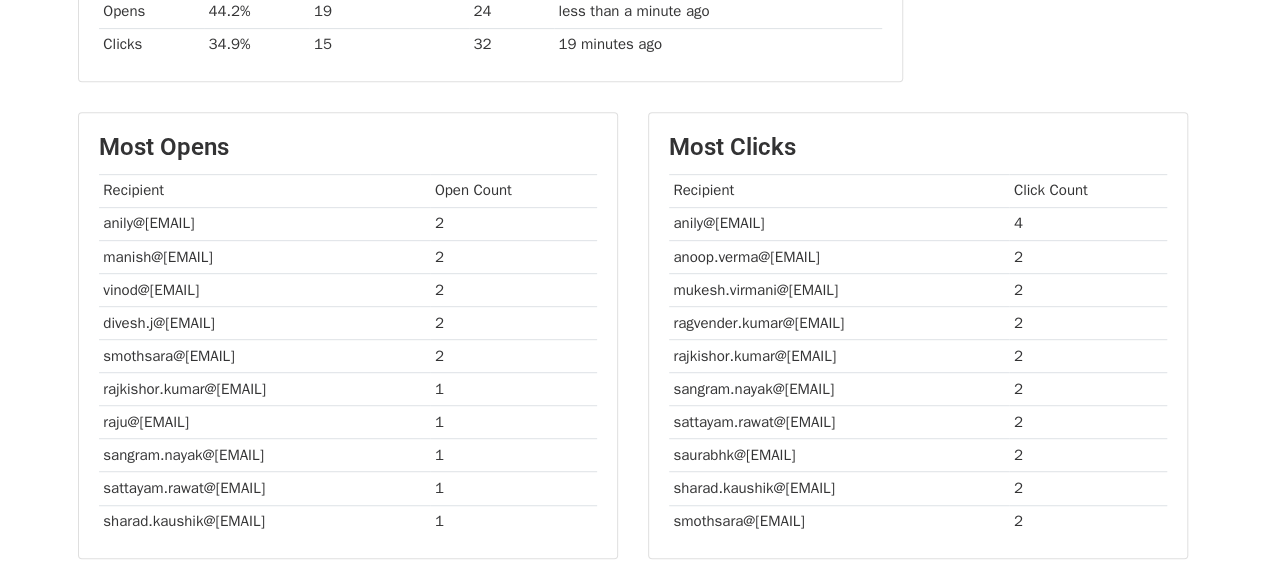 click on "[EMAIL]" at bounding box center (839, 223) 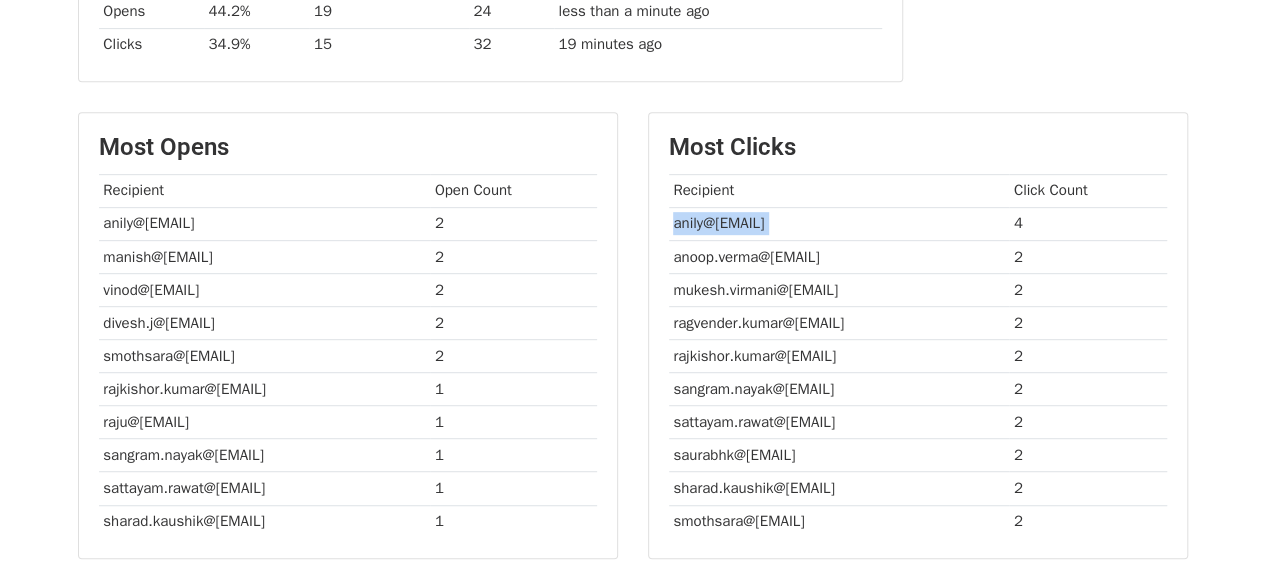click on "[EMAIL]" at bounding box center [839, 223] 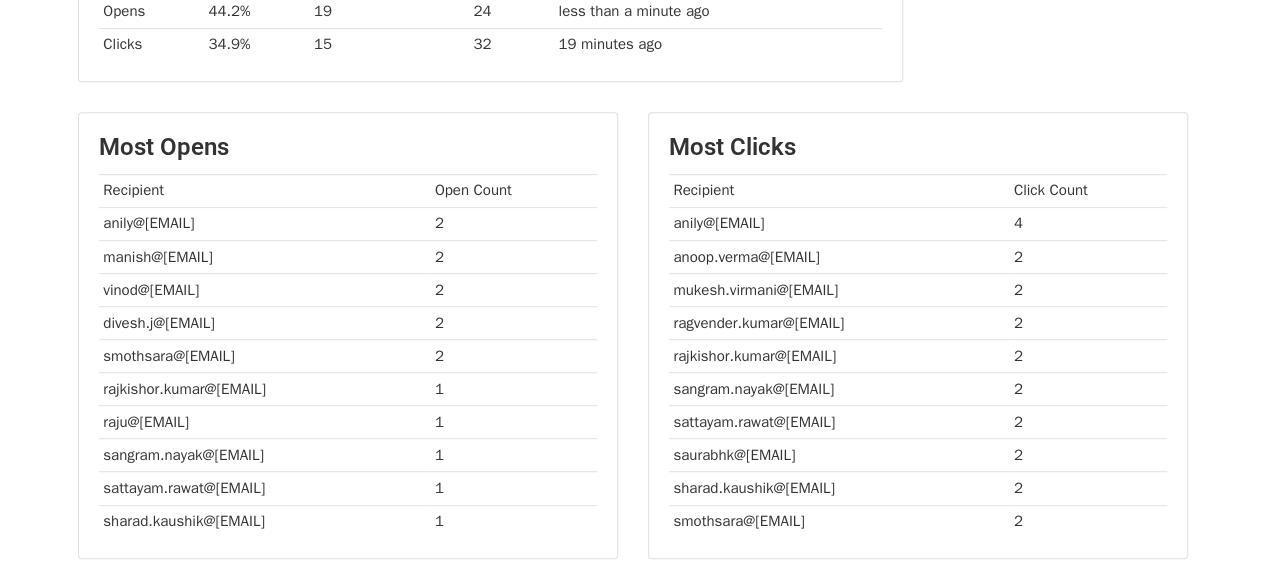 click on "[EMAIL]" at bounding box center (839, 256) 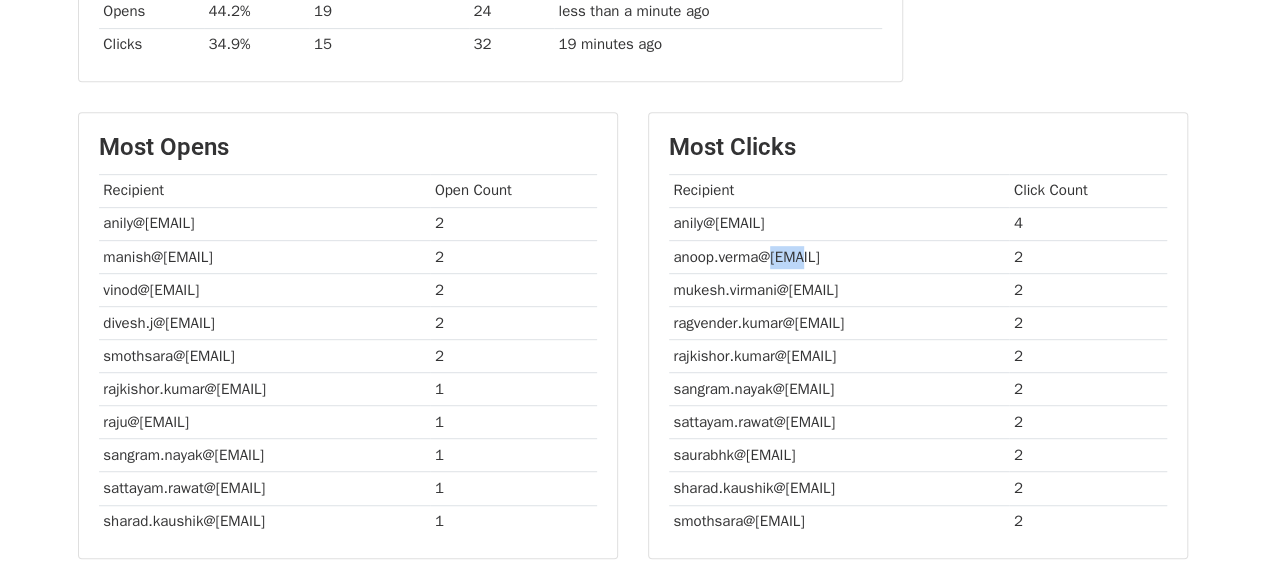 click on "[EMAIL]" at bounding box center [839, 256] 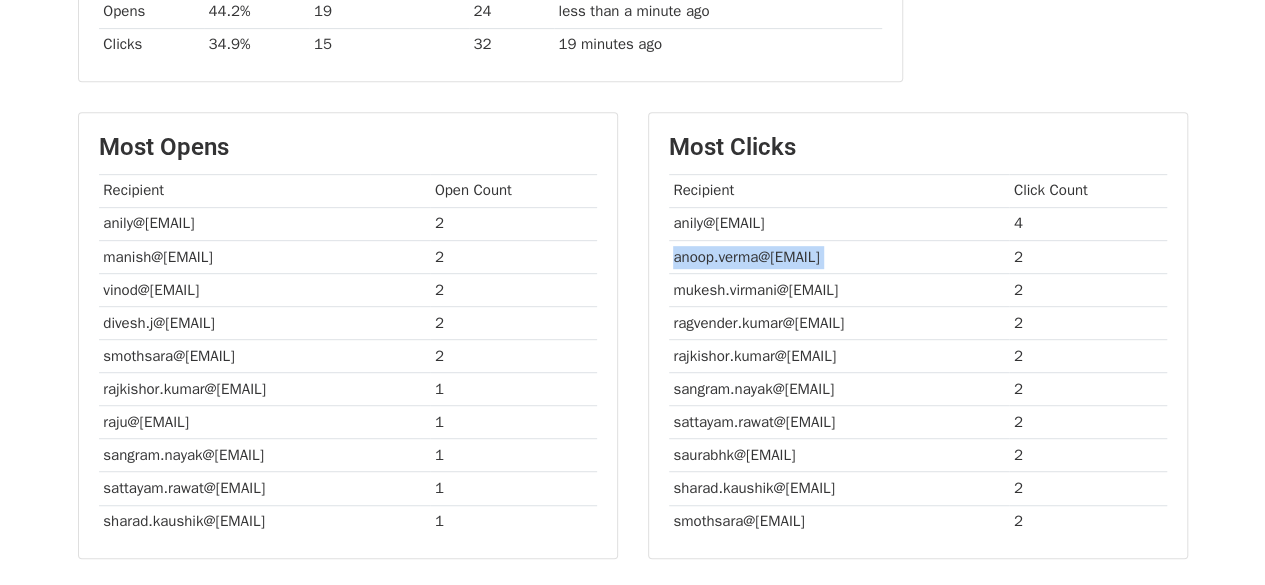 click on "[EMAIL]" at bounding box center (839, 256) 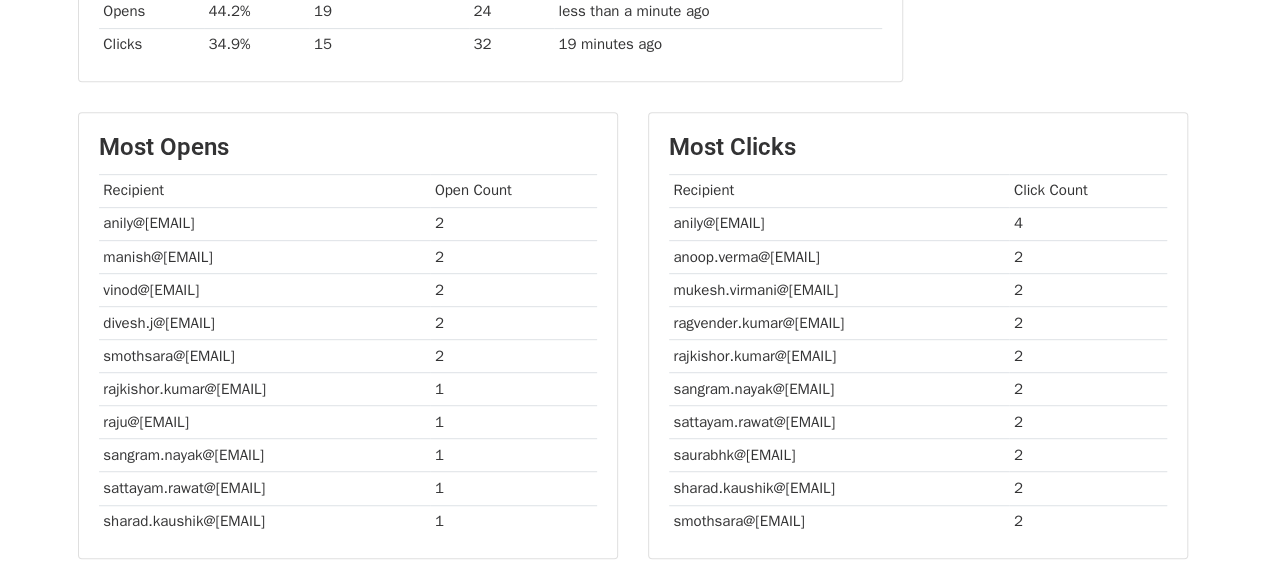click on "[EMAIL]" at bounding box center (839, 289) 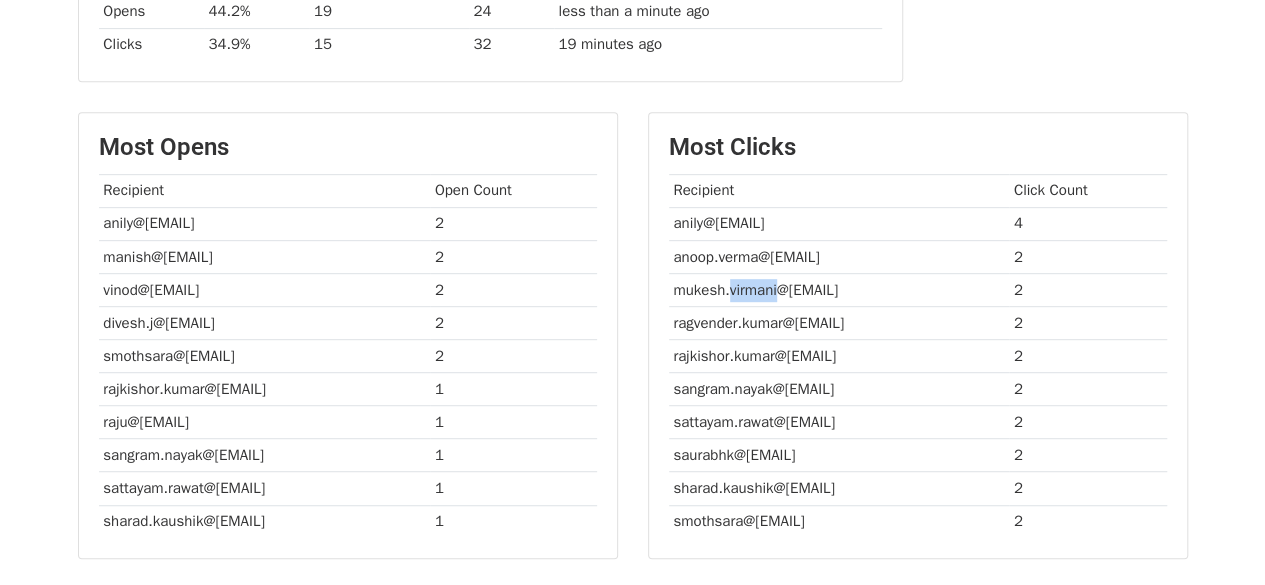 click on "[EMAIL]" at bounding box center (839, 289) 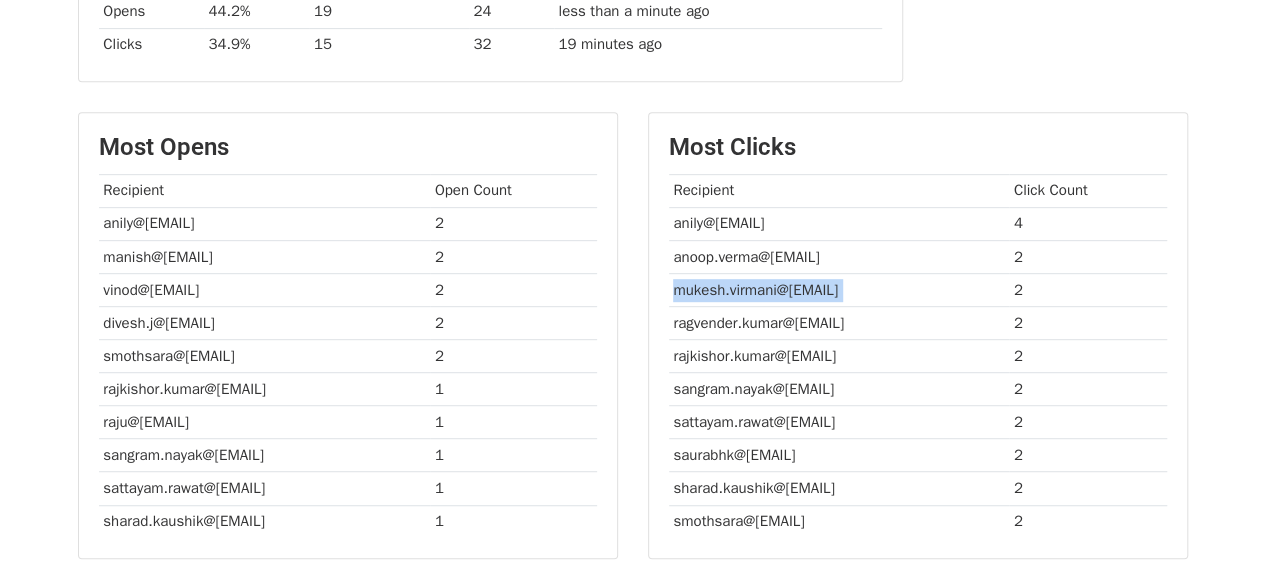 click on "[EMAIL]" at bounding box center [839, 289] 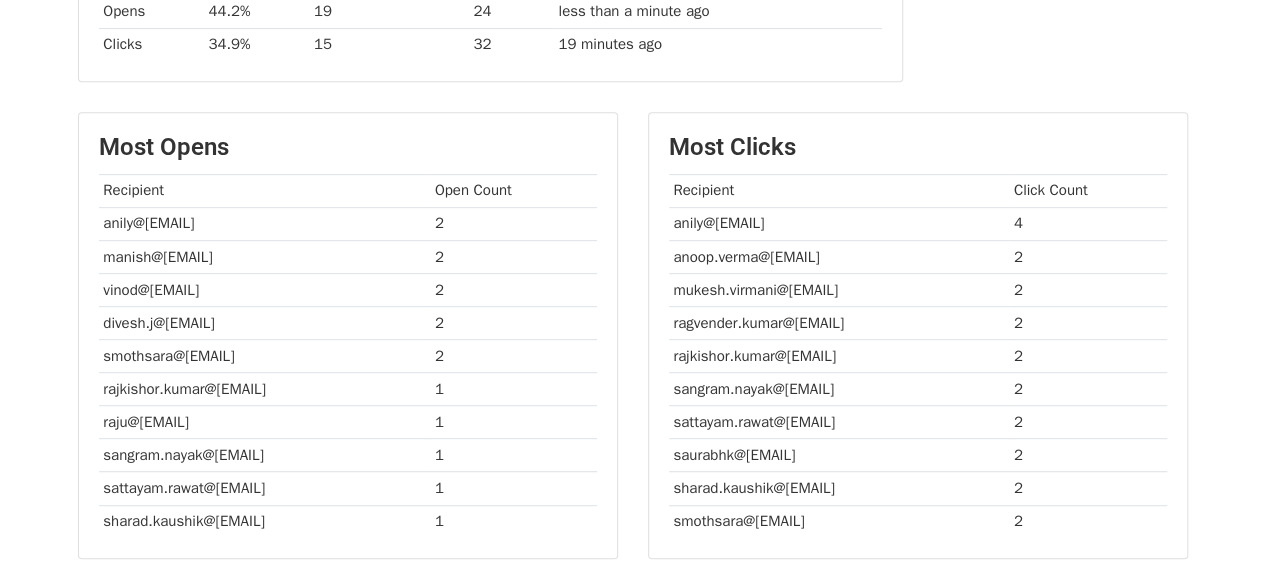 click on "[EMAIL]" at bounding box center (839, 289) 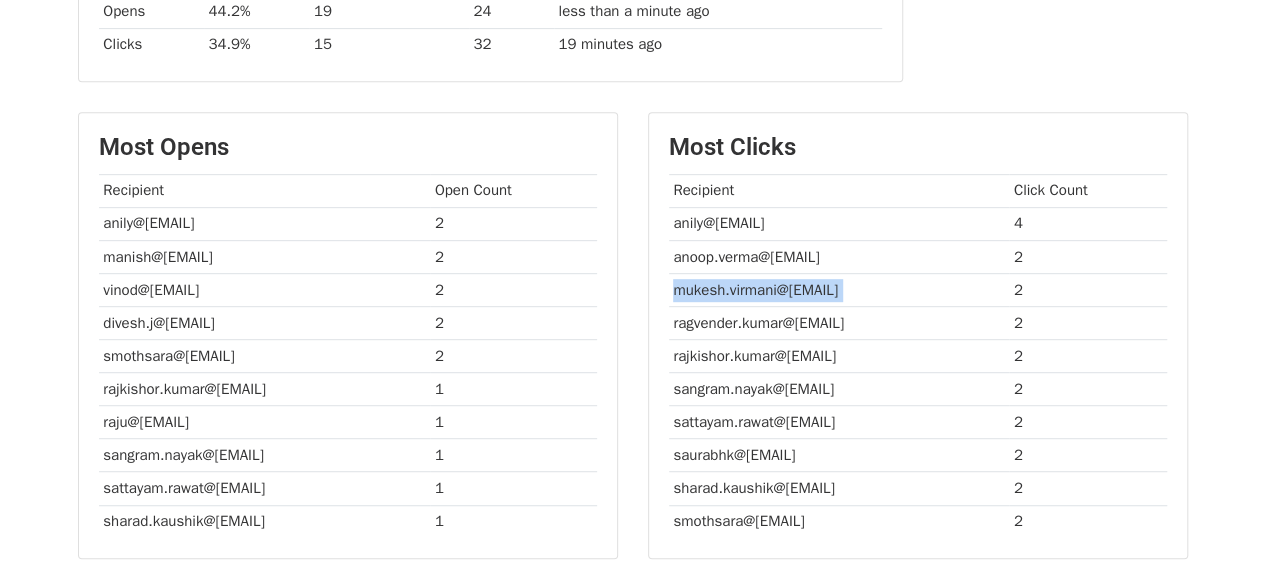 click on "[EMAIL]" at bounding box center (839, 289) 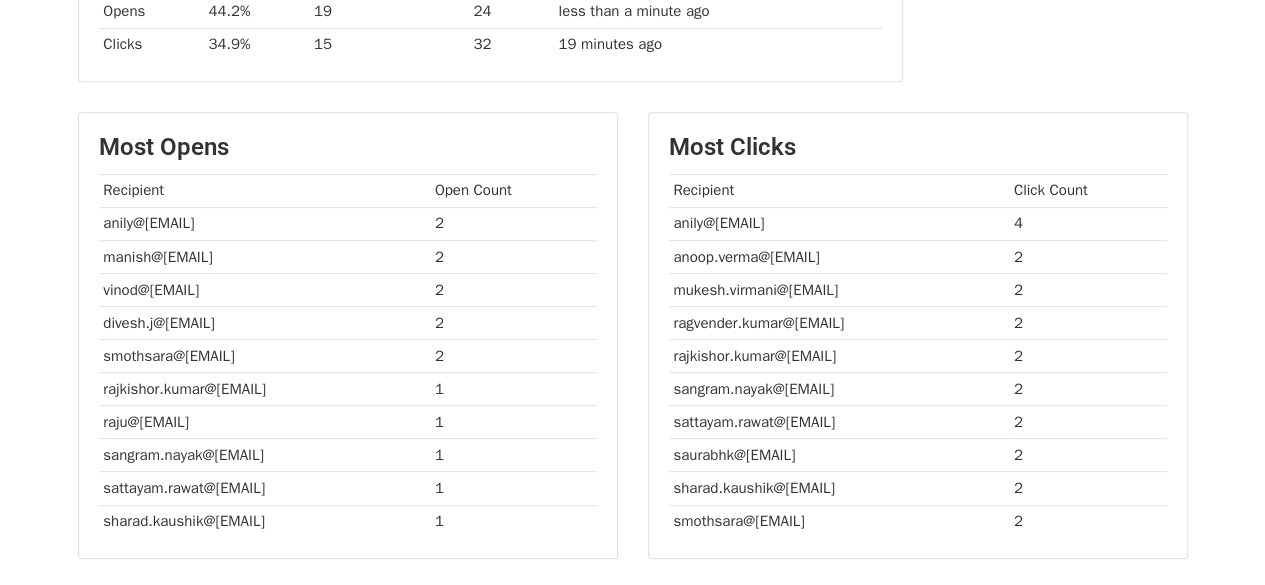click on "[EMAIL]" at bounding box center [839, 322] 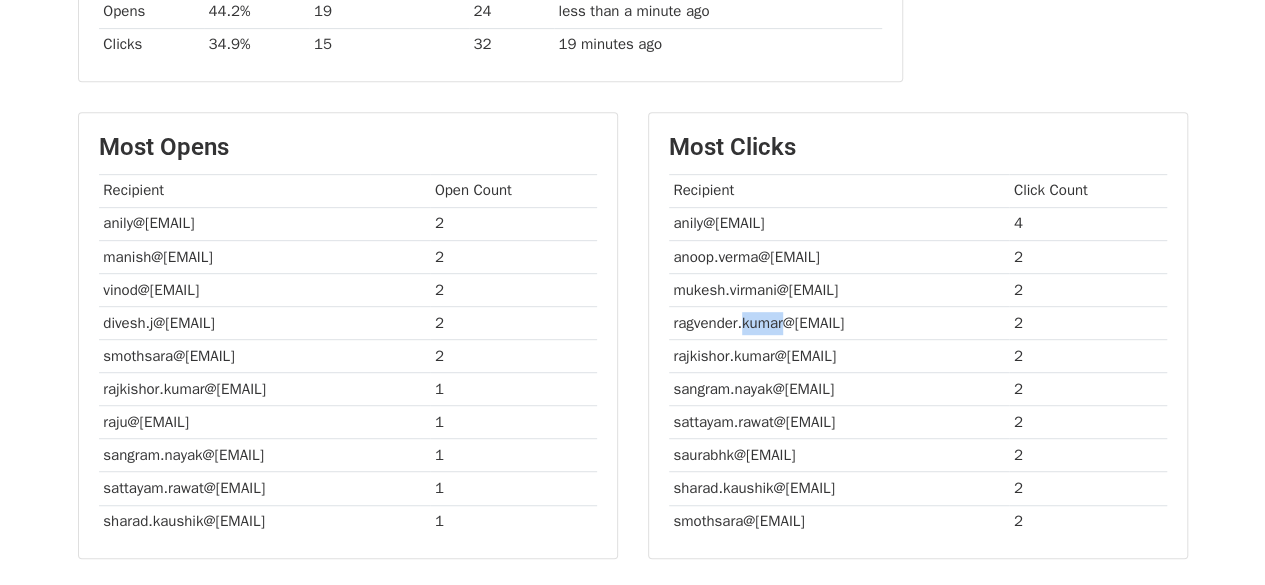 click on "[EMAIL]" at bounding box center [839, 322] 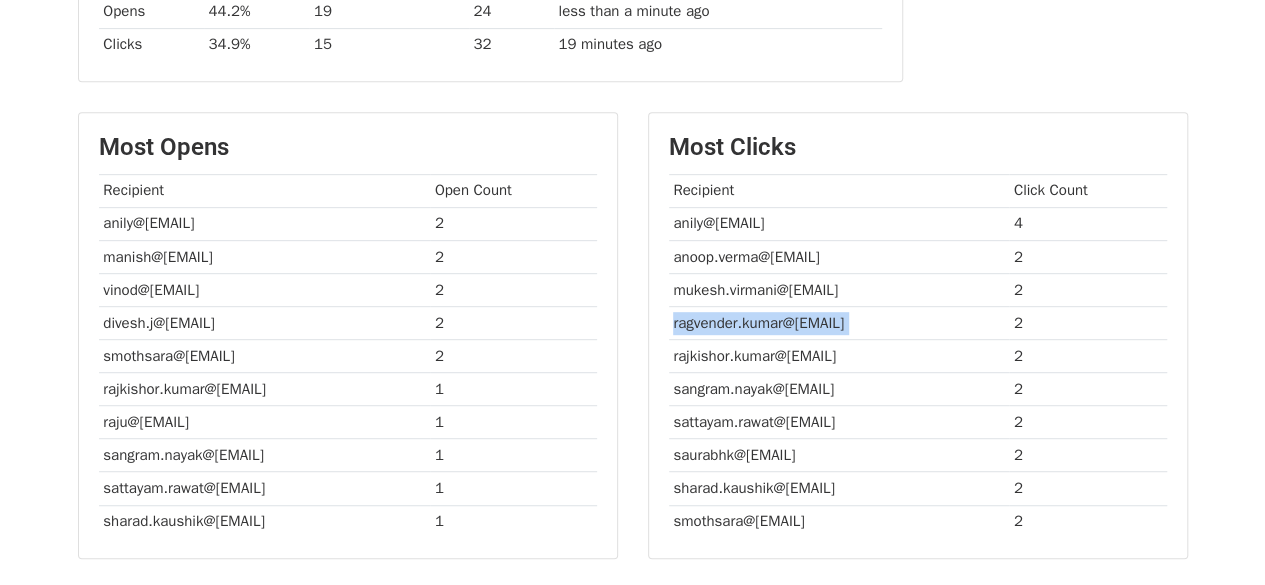 click on "[EMAIL]" at bounding box center (839, 322) 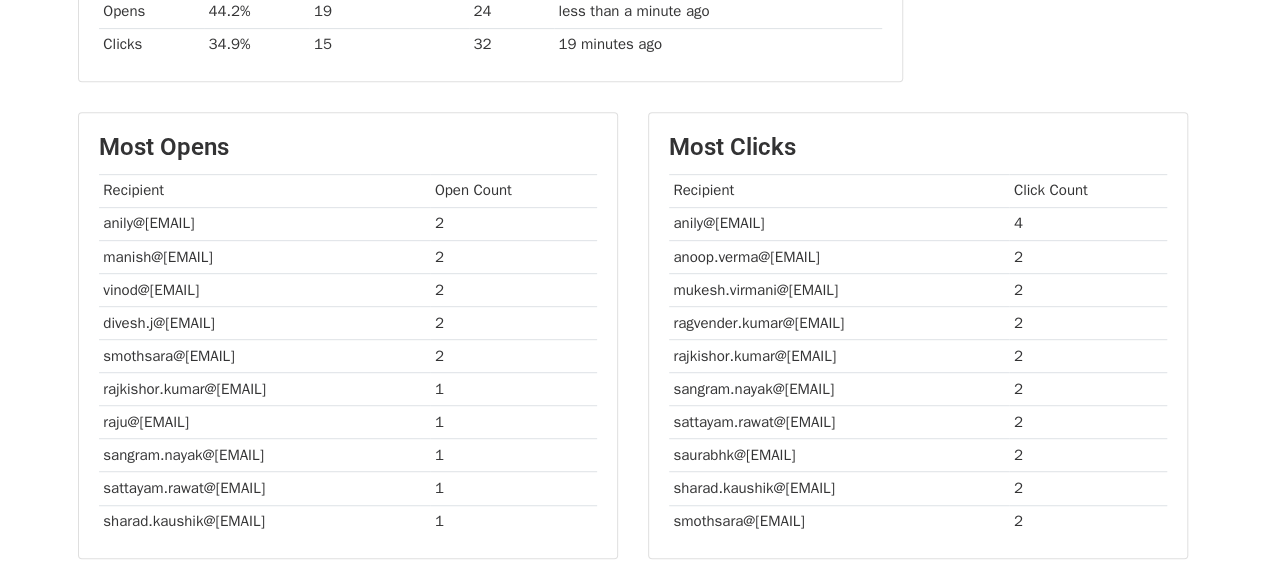 click on "[EMAIL]" at bounding box center [839, 356] 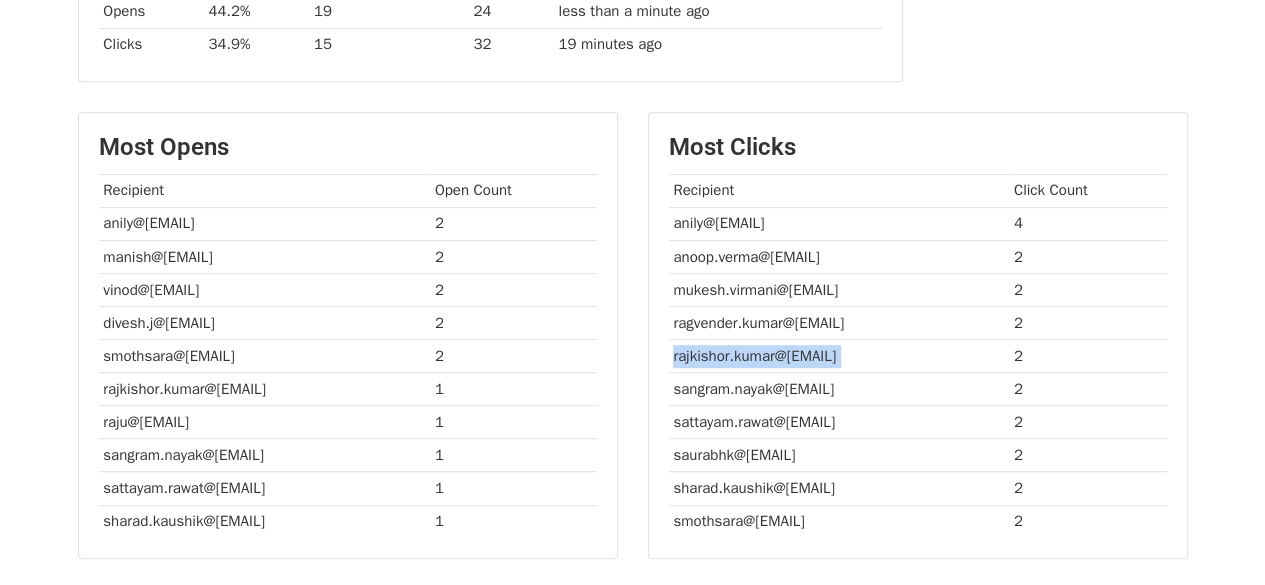 click on "[EMAIL]" at bounding box center [839, 356] 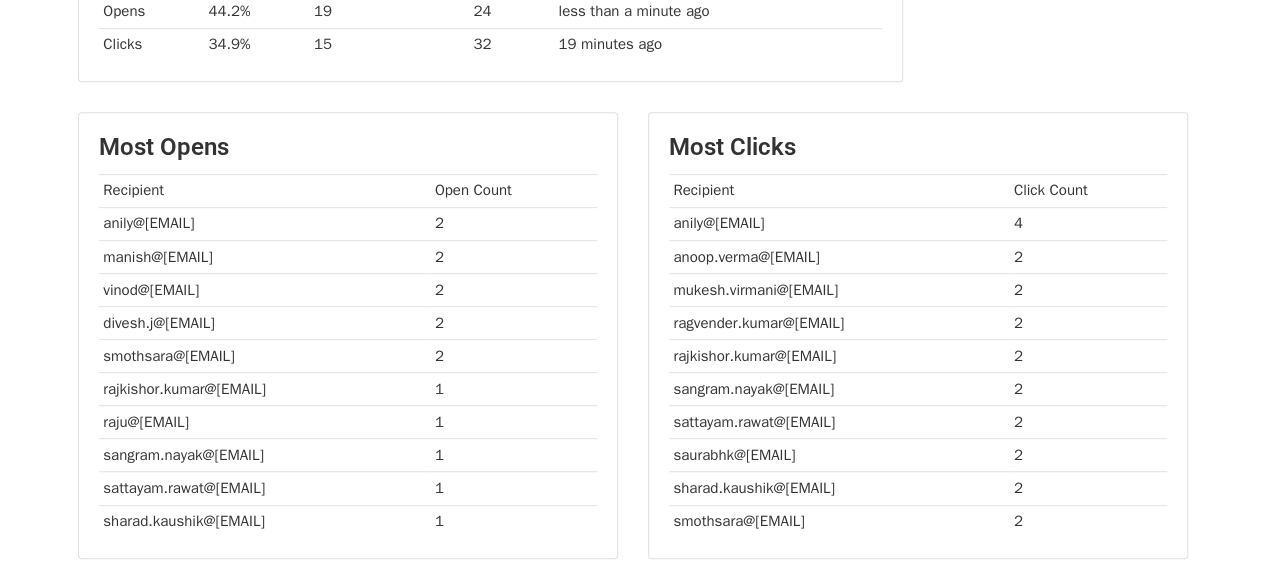 click on "[EMAIL]" at bounding box center [839, 389] 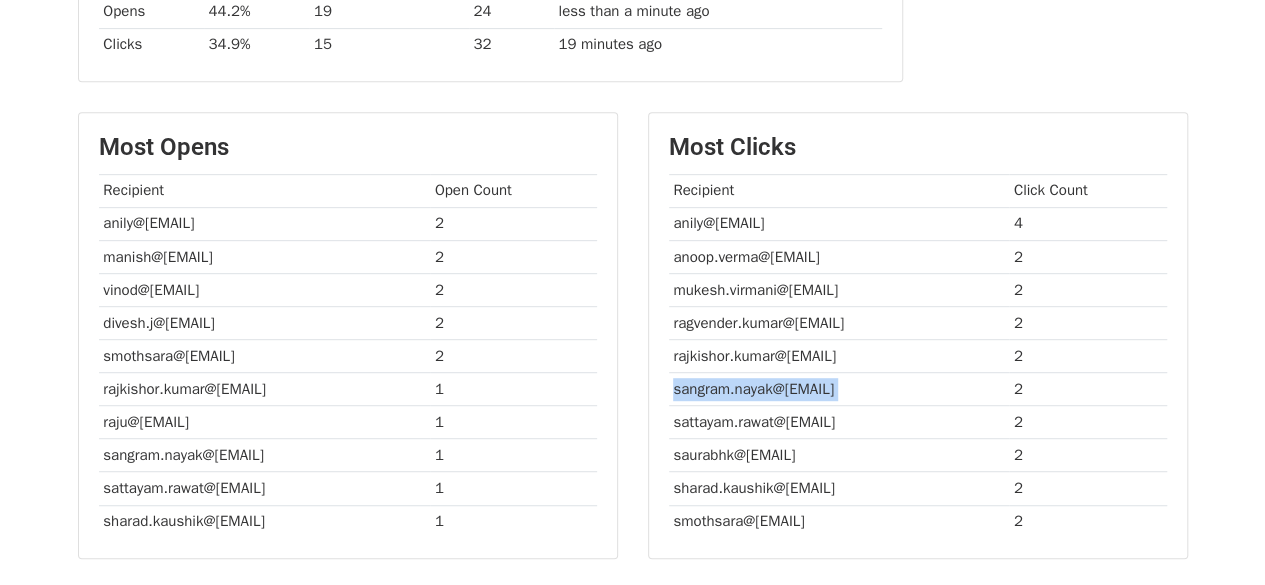 click on "[EMAIL]" at bounding box center (839, 389) 